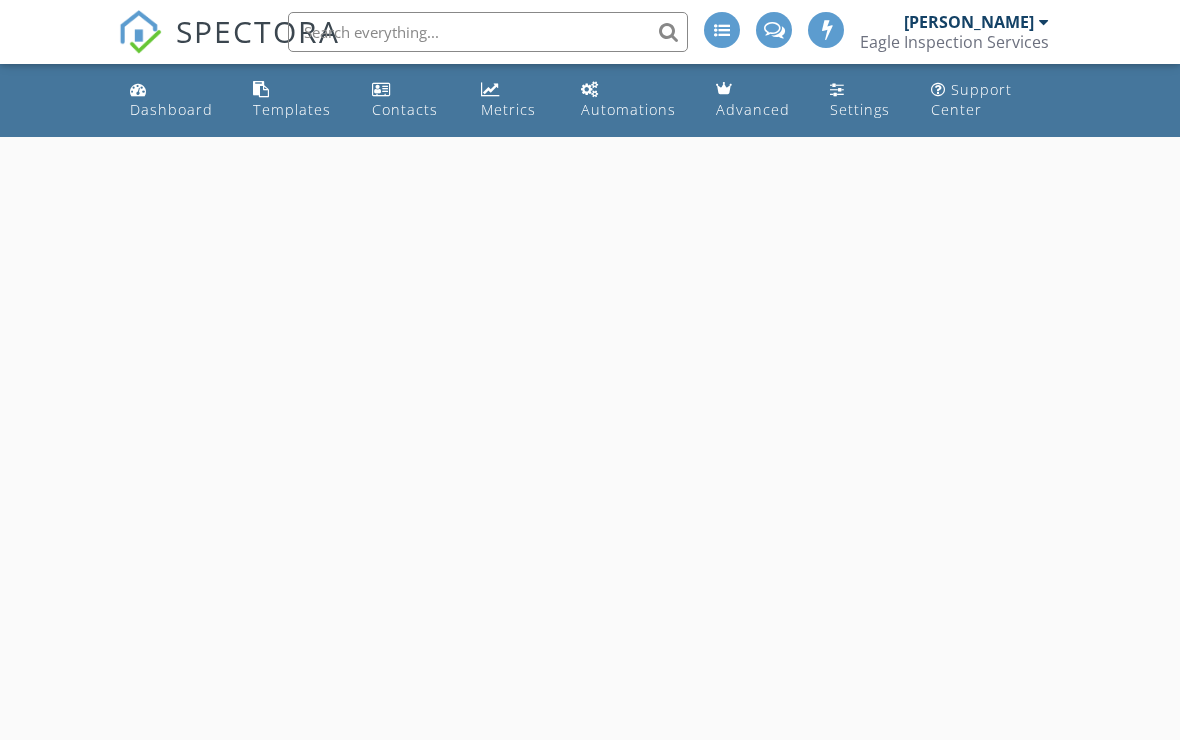 scroll, scrollTop: 0, scrollLeft: 0, axis: both 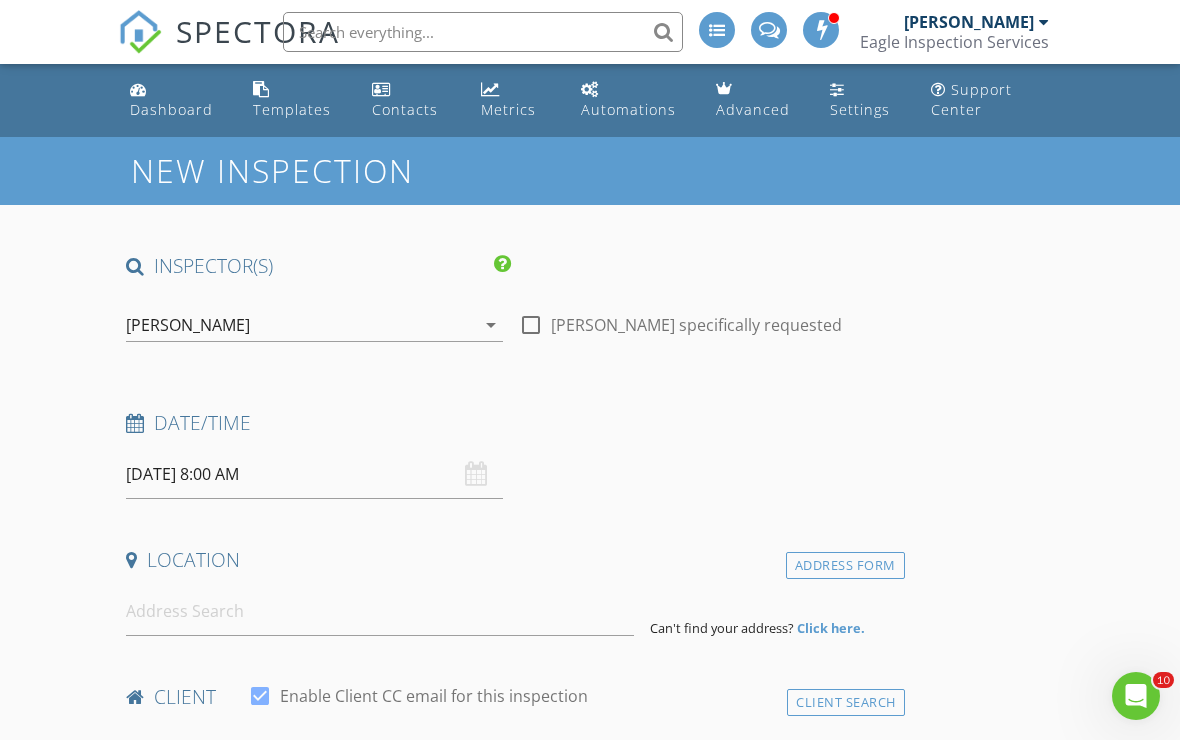 click on "Dashboard" at bounding box center [175, 100] 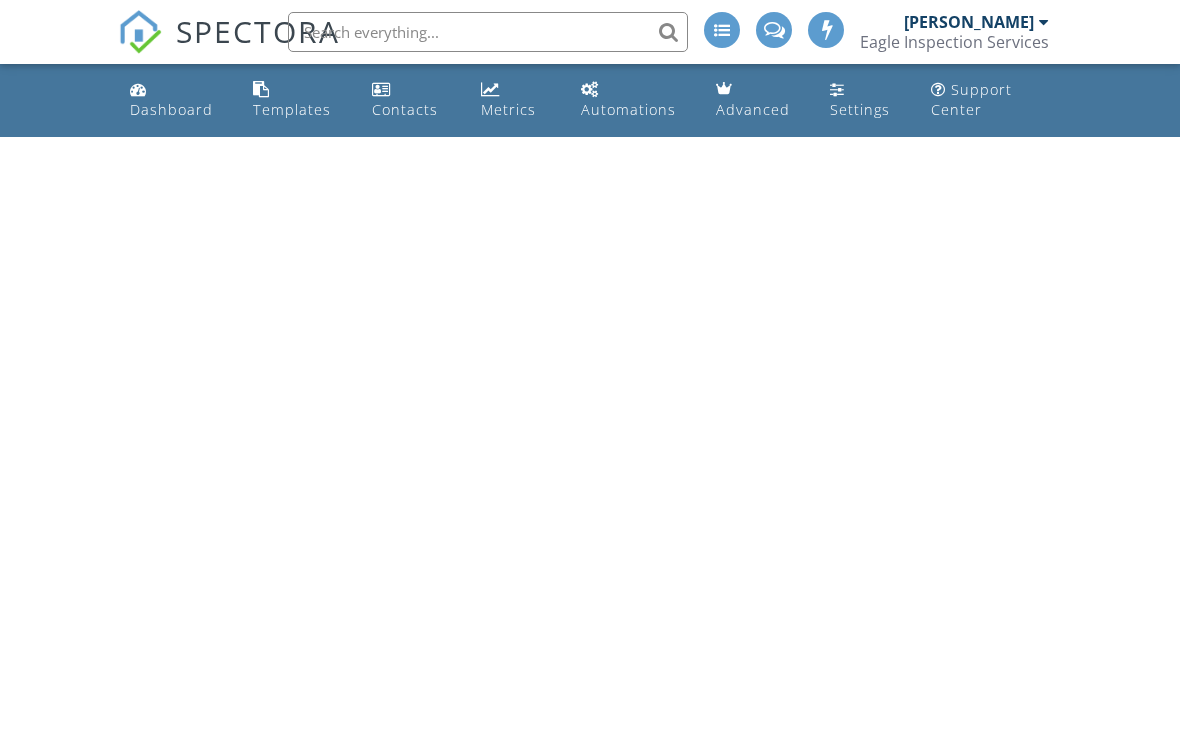 scroll, scrollTop: 0, scrollLeft: 0, axis: both 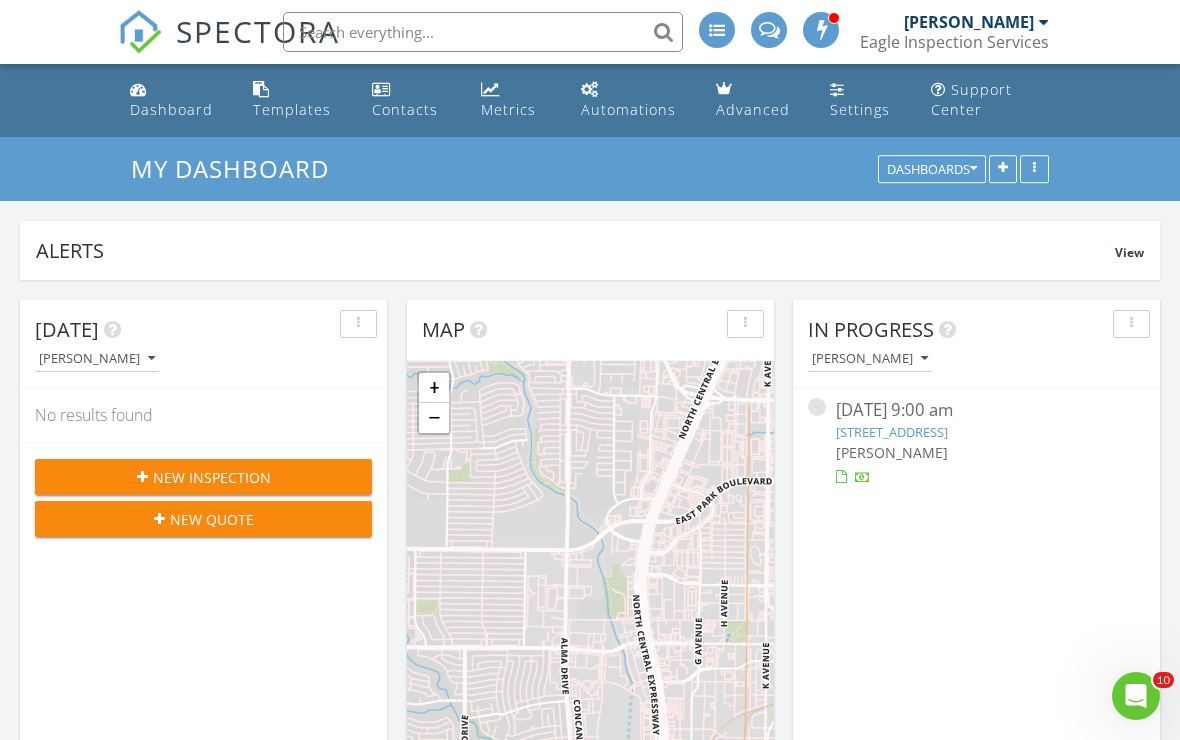 click on "Settings" at bounding box center (860, 109) 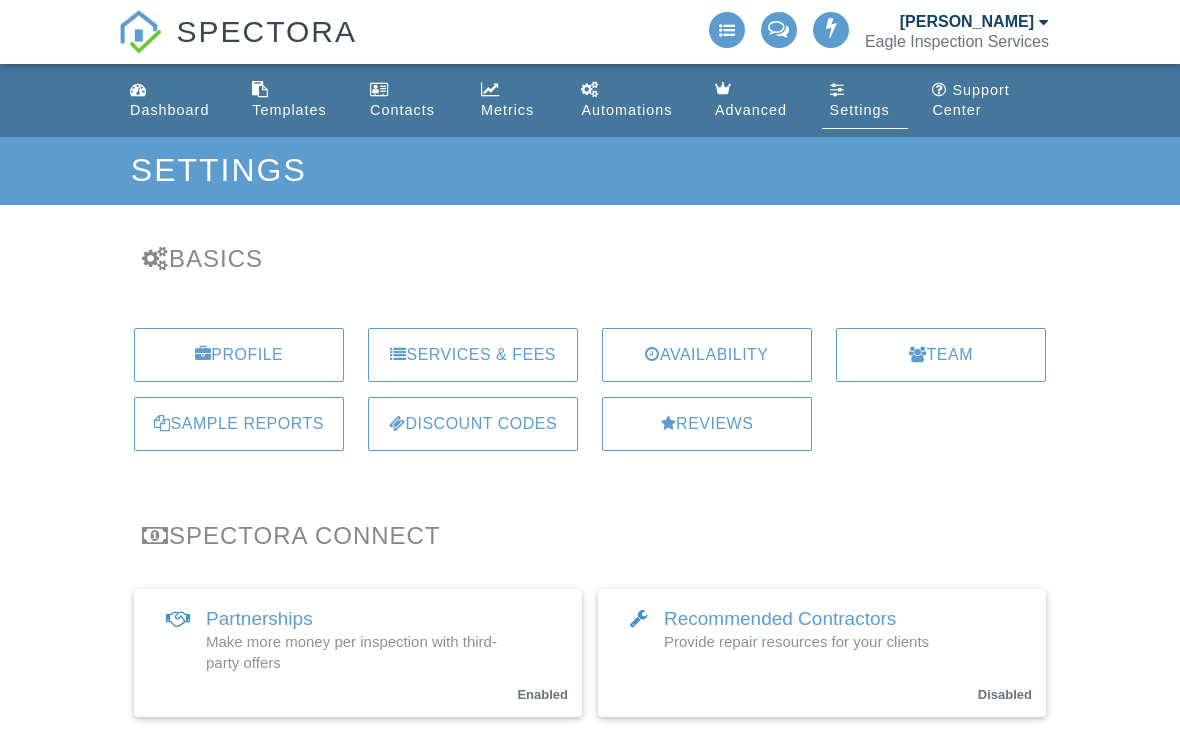 scroll, scrollTop: 0, scrollLeft: 0, axis: both 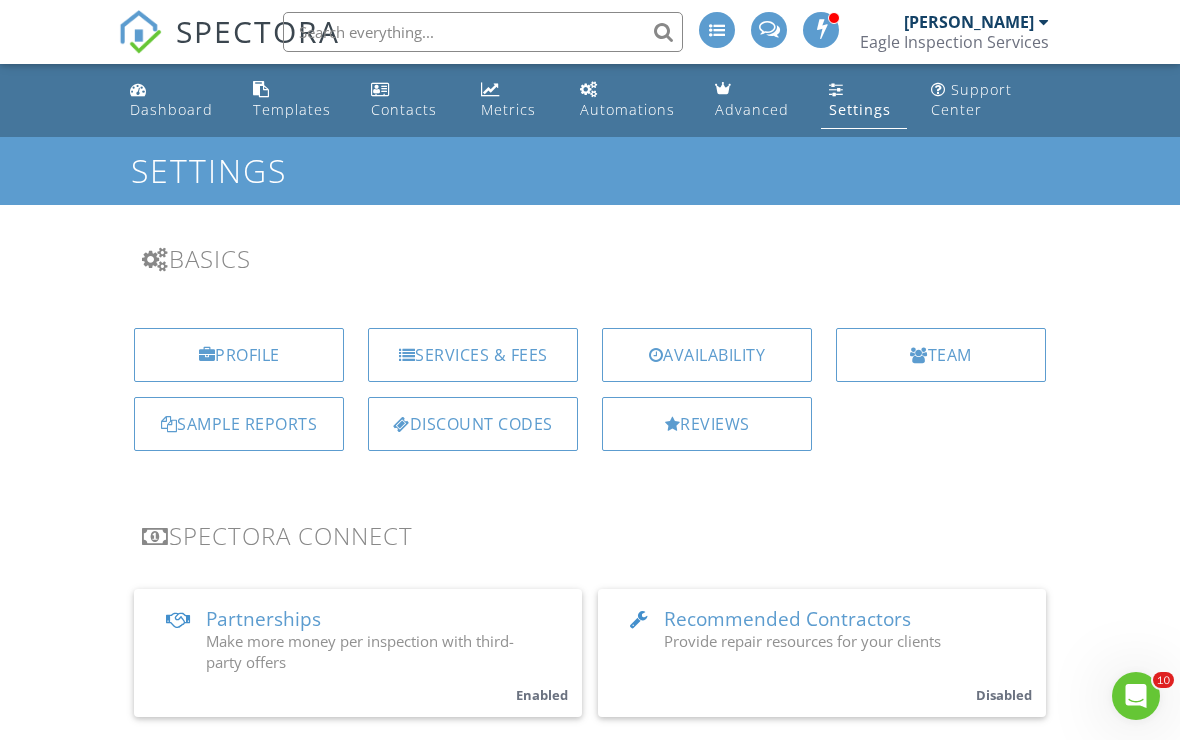 click on "Reviews" at bounding box center [707, 424] 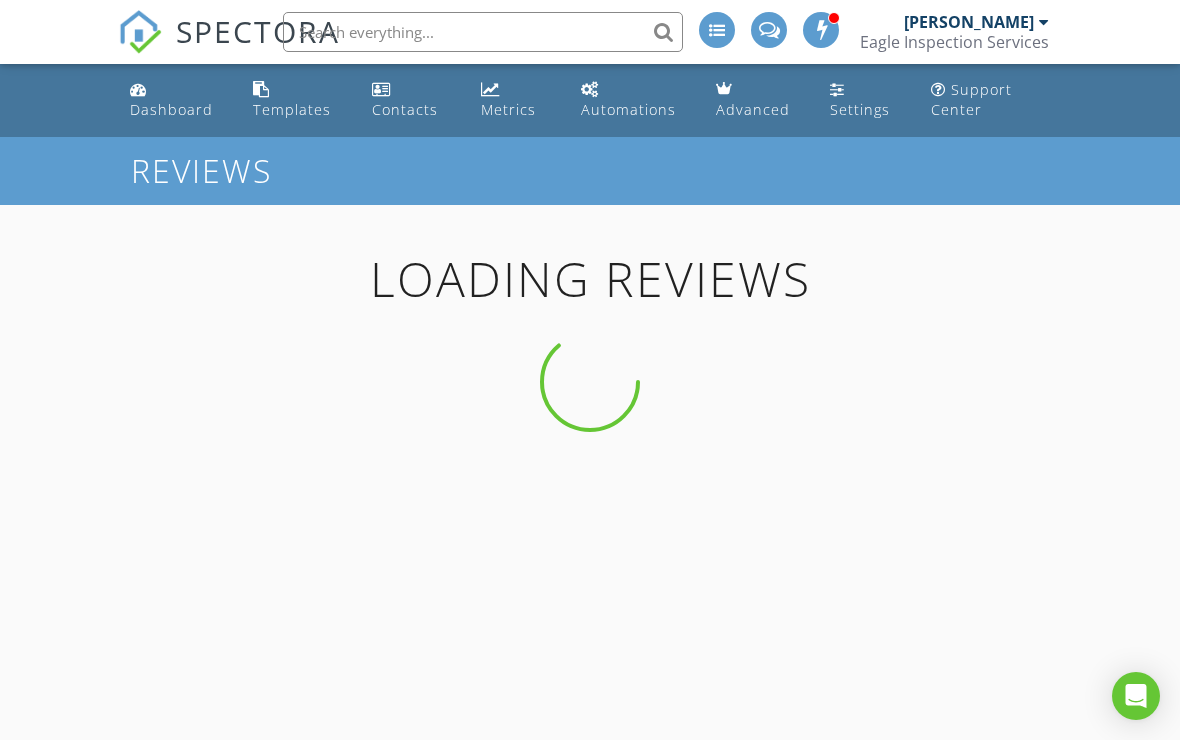 scroll, scrollTop: 0, scrollLeft: 0, axis: both 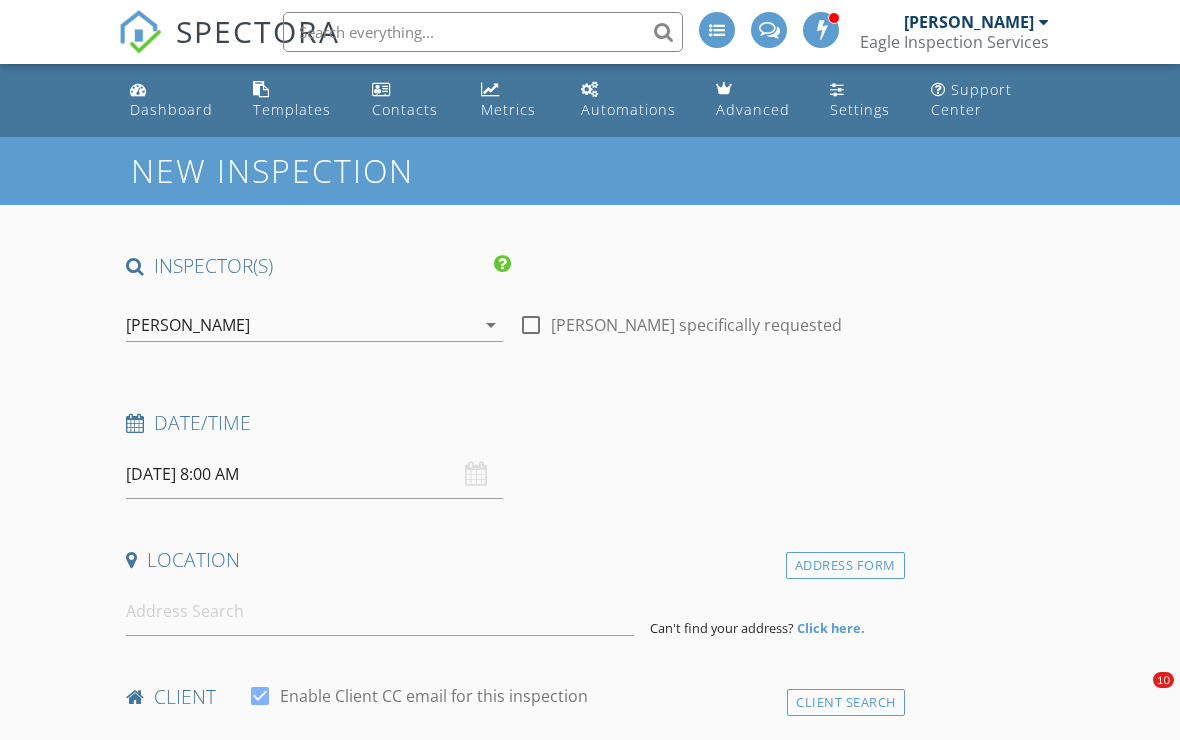 click on "Settings" at bounding box center [860, 109] 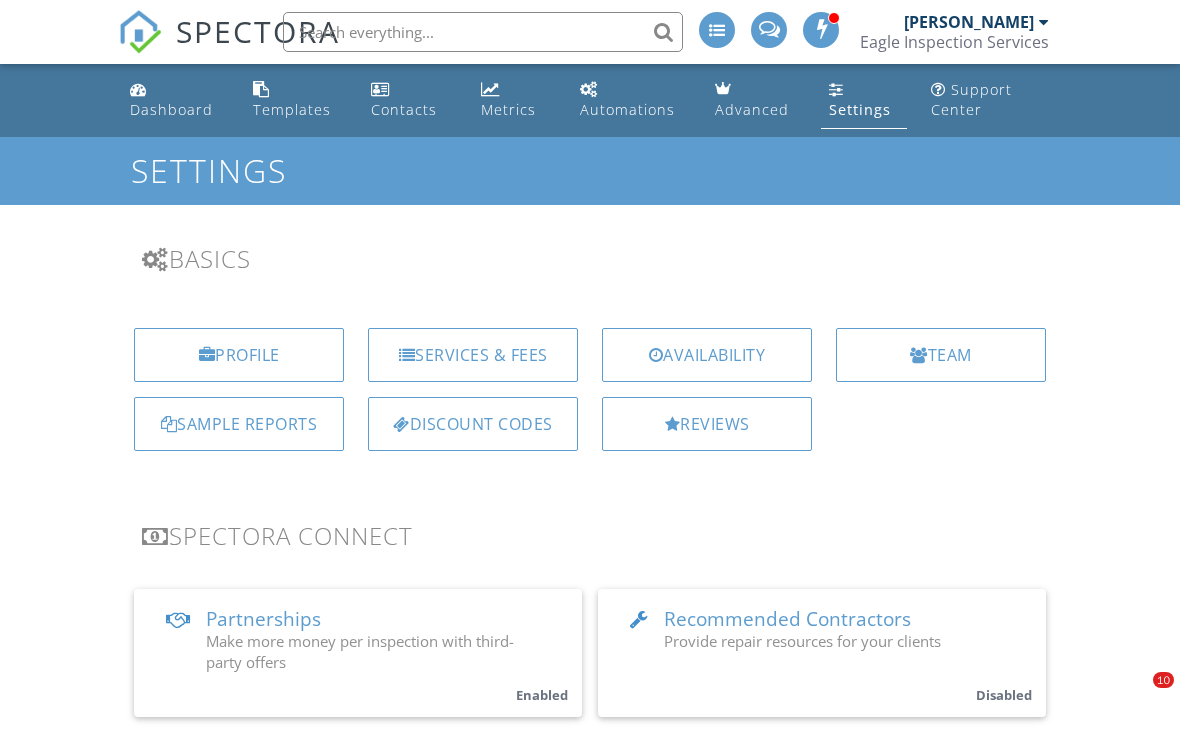 scroll, scrollTop: 110, scrollLeft: 0, axis: vertical 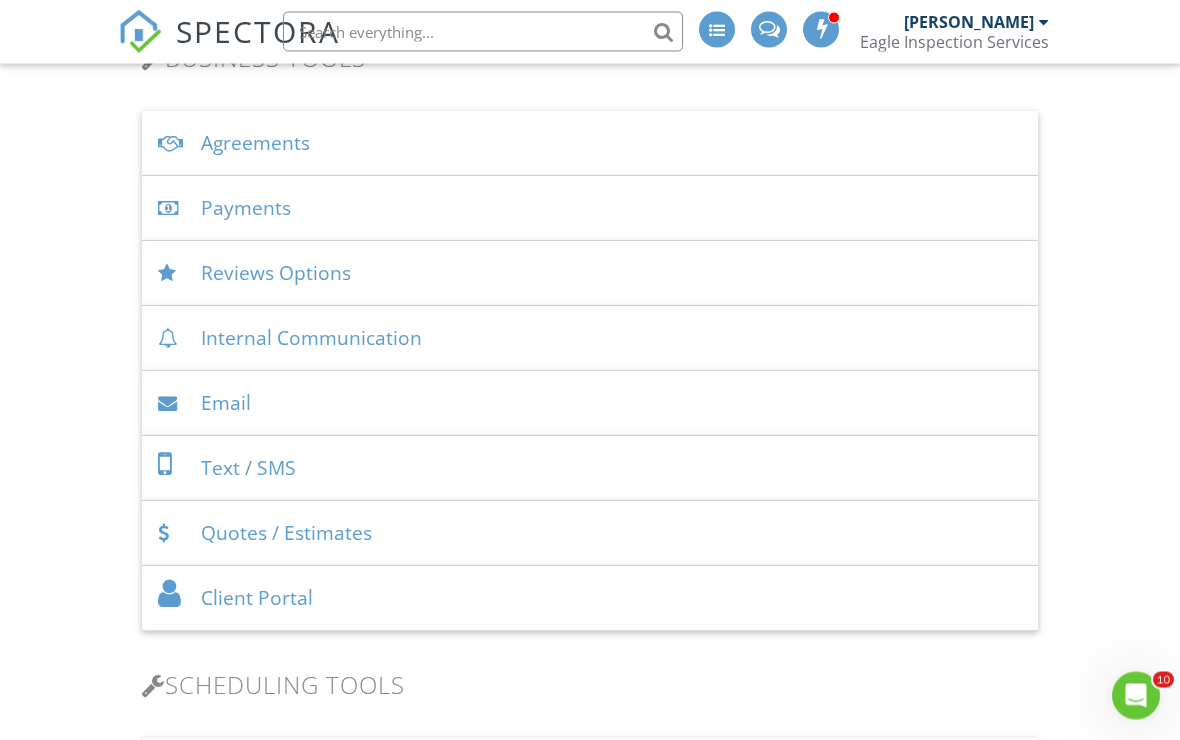 click on "Reviews Options" at bounding box center [590, 274] 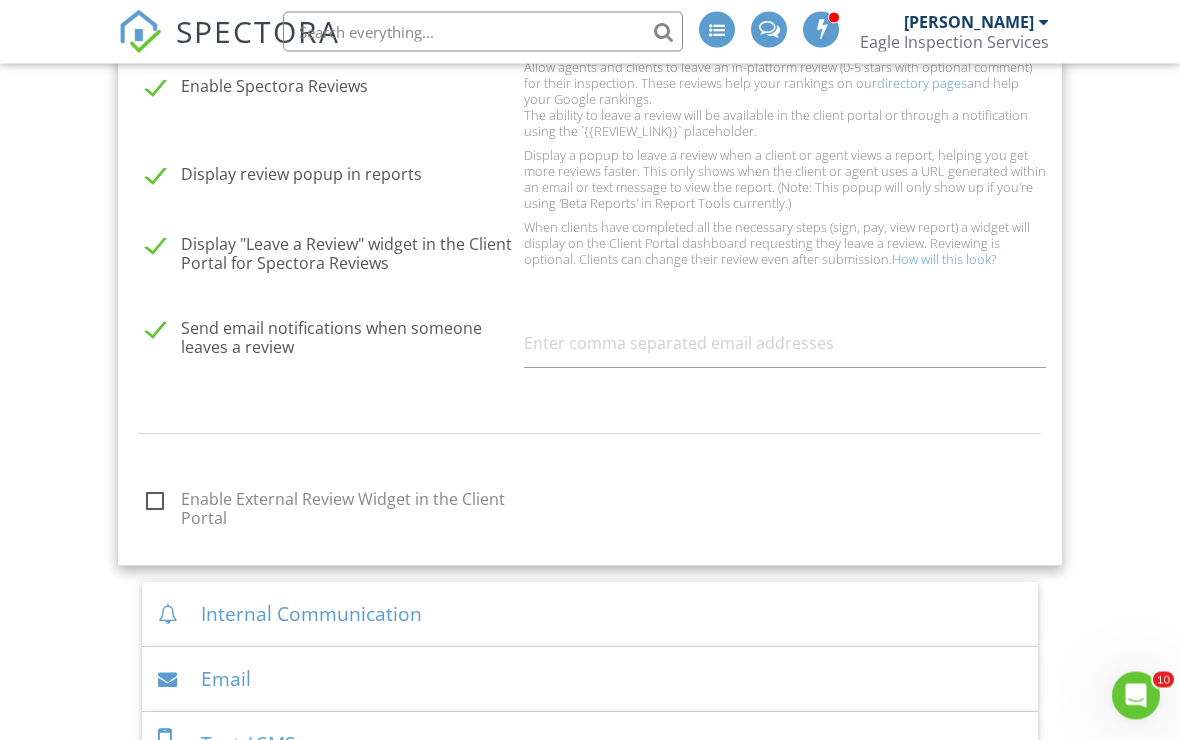 scroll, scrollTop: 985, scrollLeft: 0, axis: vertical 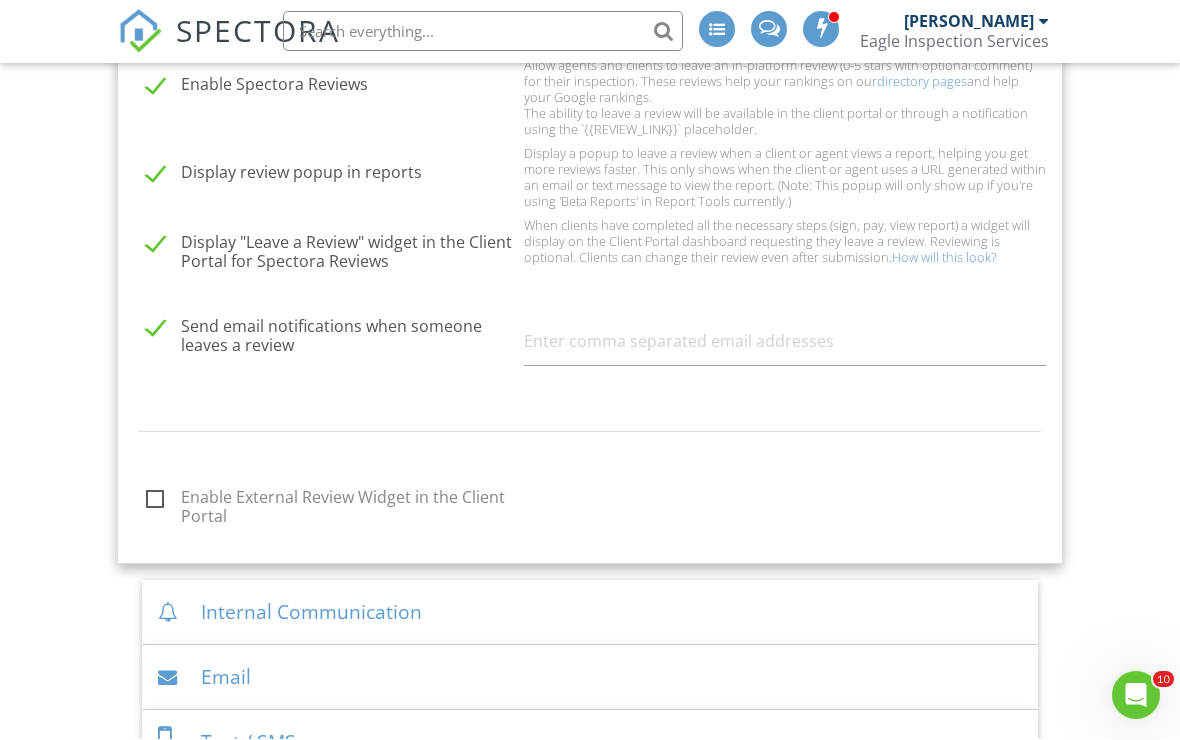 click on "Enable External Review Widget in the Client Portal" at bounding box center (329, 501) 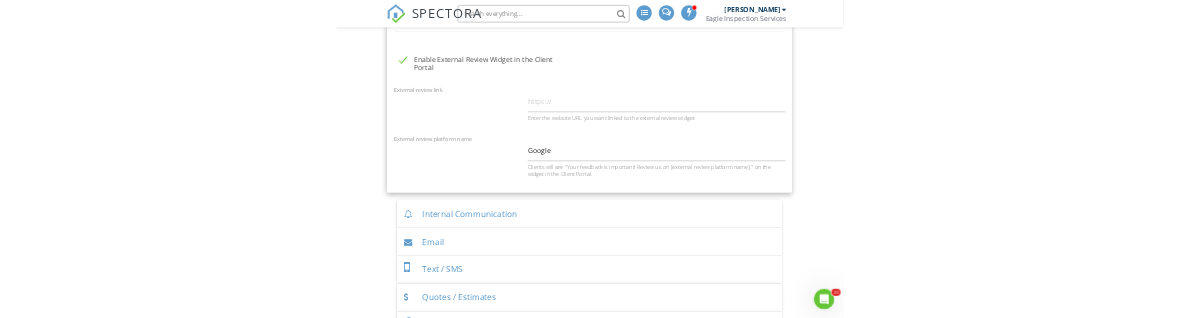 scroll, scrollTop: 1371, scrollLeft: 0, axis: vertical 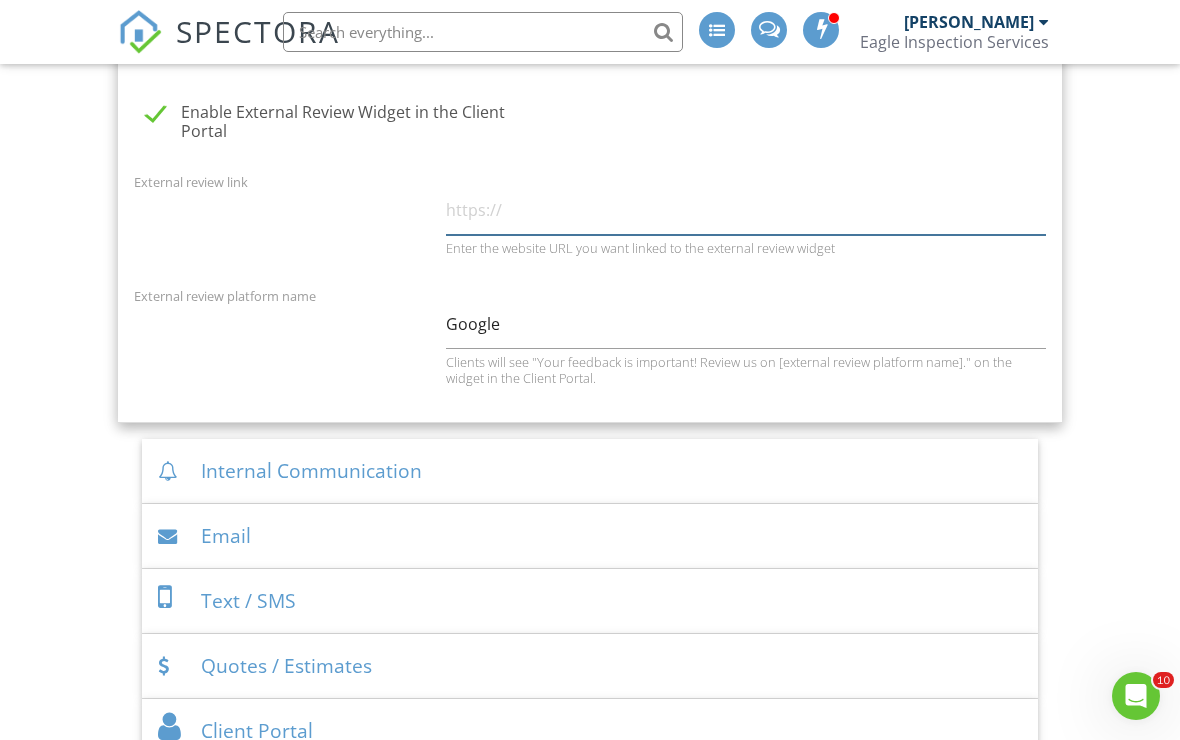 click at bounding box center (746, 210) 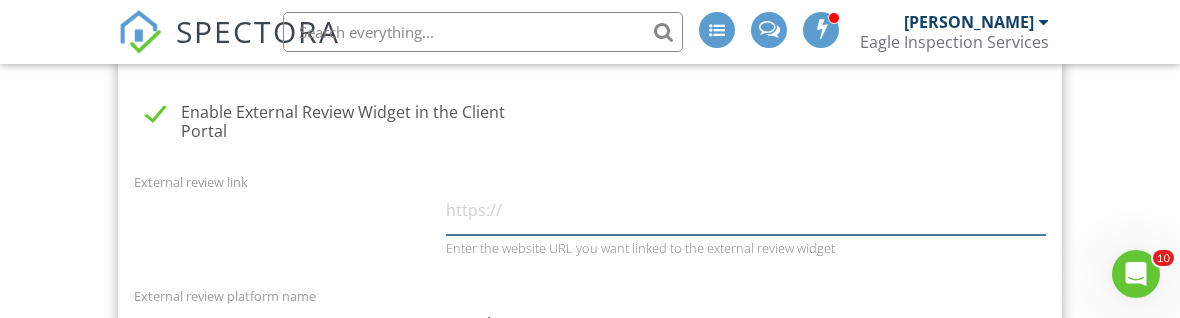 click at bounding box center (746, 210) 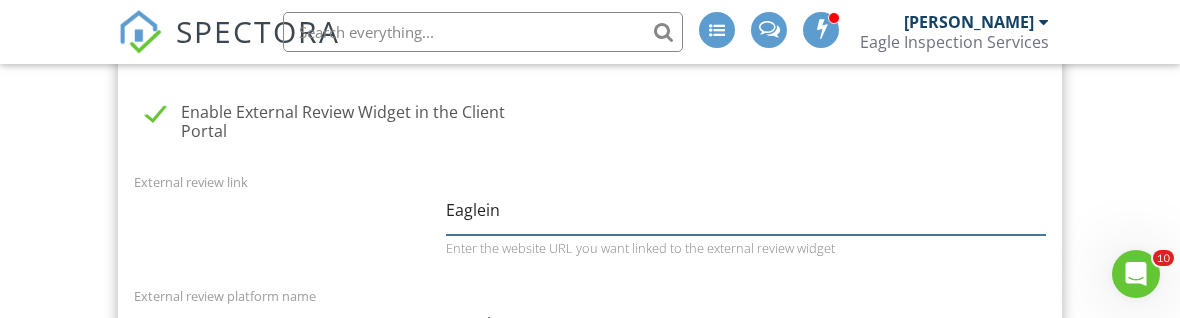 type on "Eaglei" 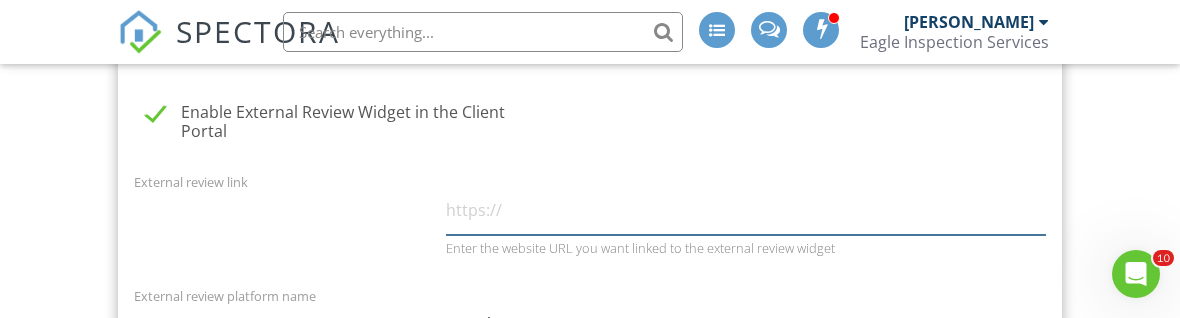 click at bounding box center (746, 210) 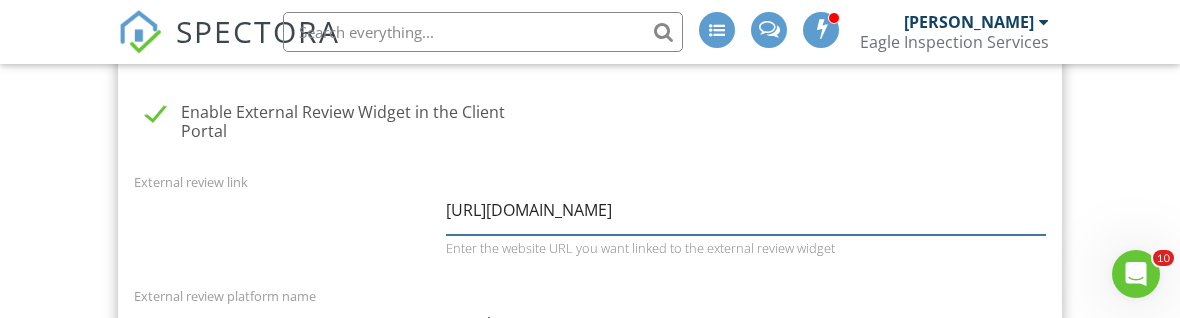 type on "https://eagleinspectionservices.com/" 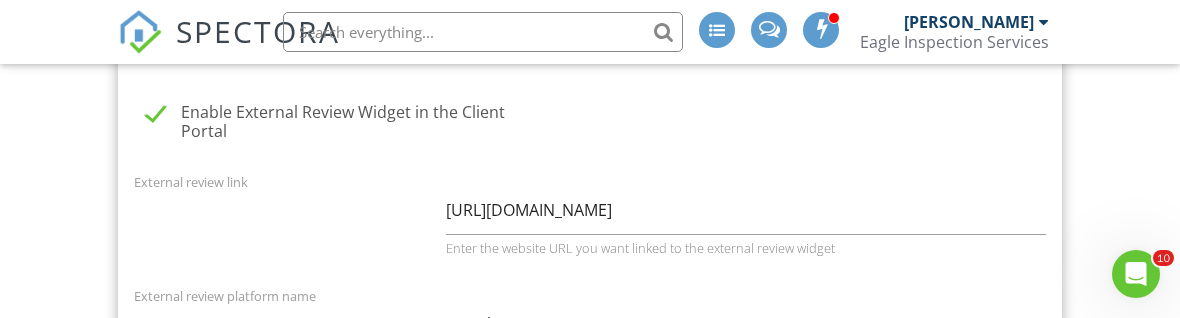 click on "External review platform name
Google
Clients will see "Your feedback is important! Review us on [external review platform name]." on the widget in the Client Portal." at bounding box center (590, 345) 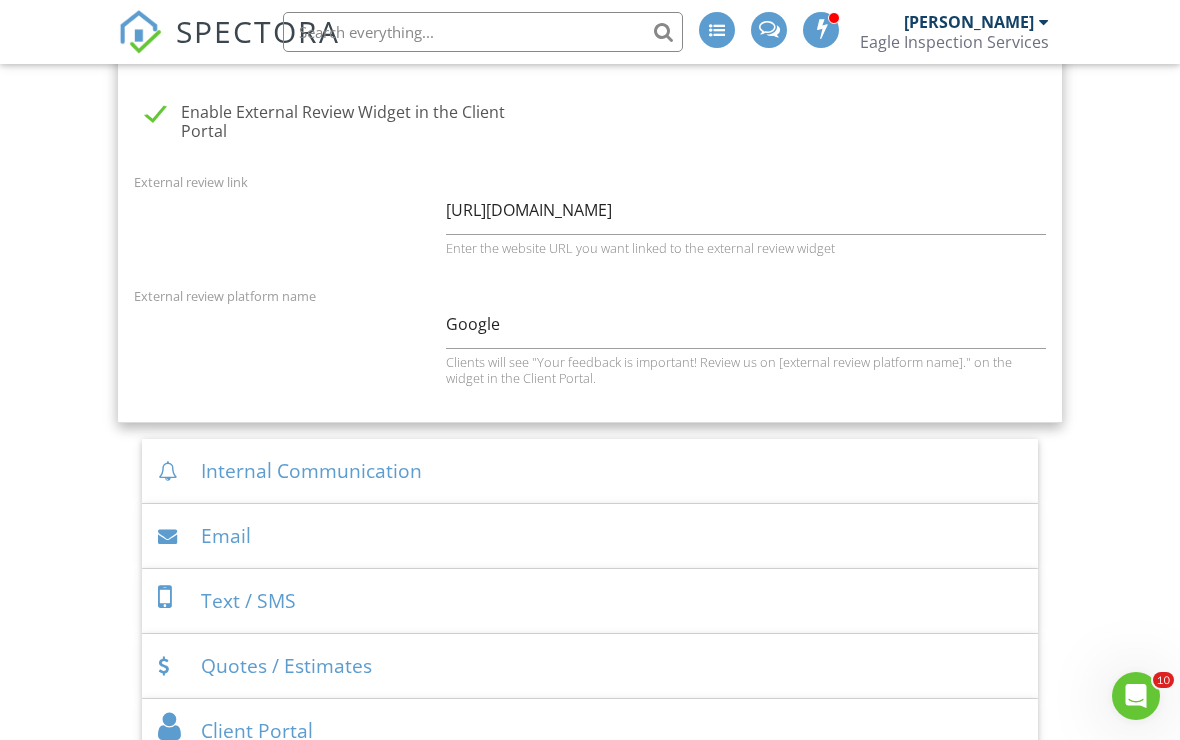 click on "Enable External Review Widget in the Client Portal" at bounding box center [590, -288] 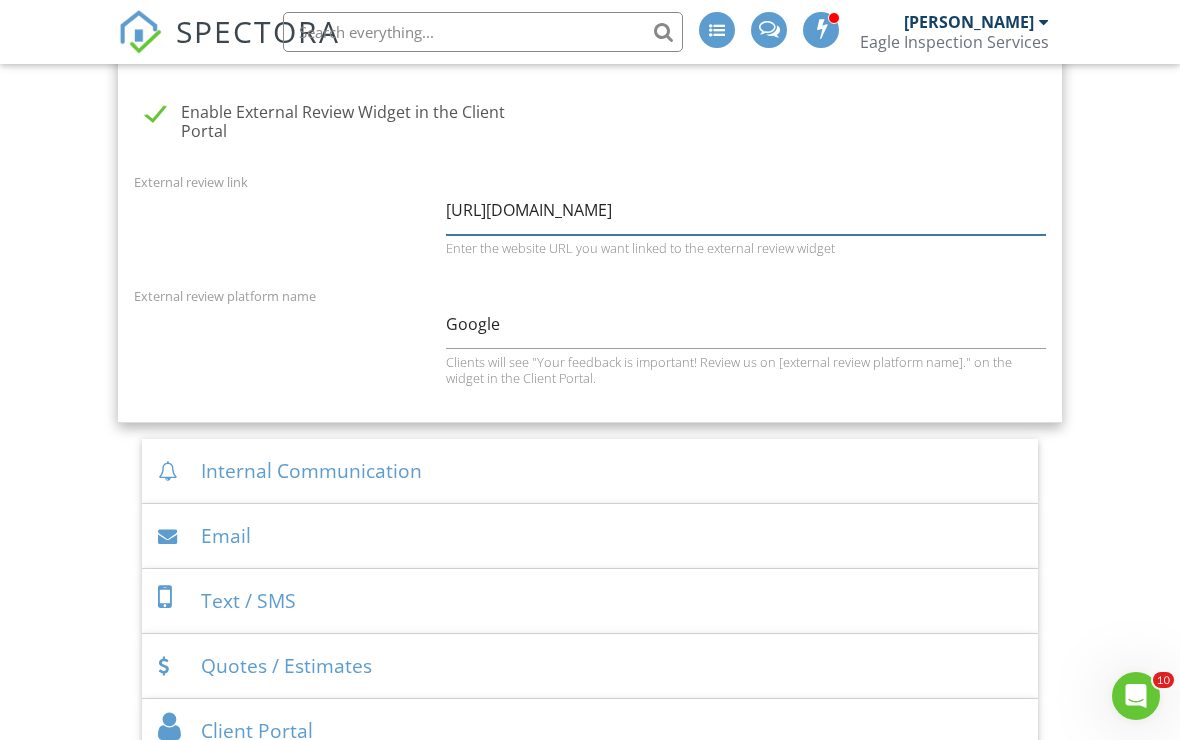 click on "https://eagleinspectionservices.com/" at bounding box center [746, 210] 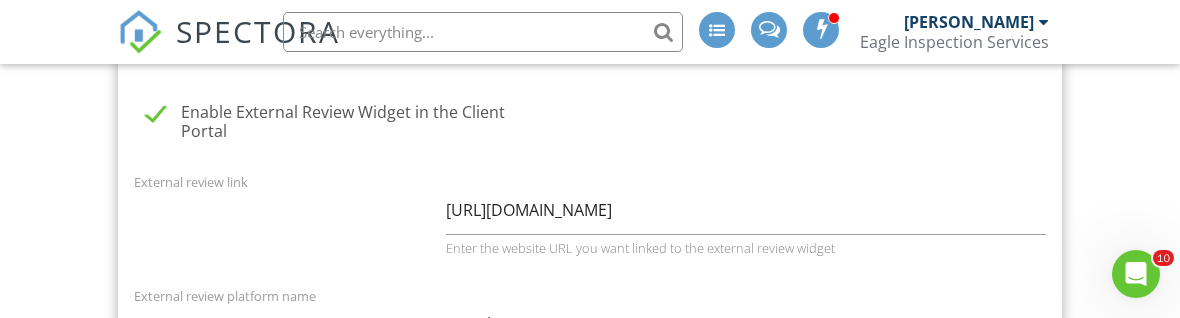 click on "External review link
https://eagleinspectionservices.com/
Enter the website URL you want linked to the external review widget" at bounding box center (590, 223) 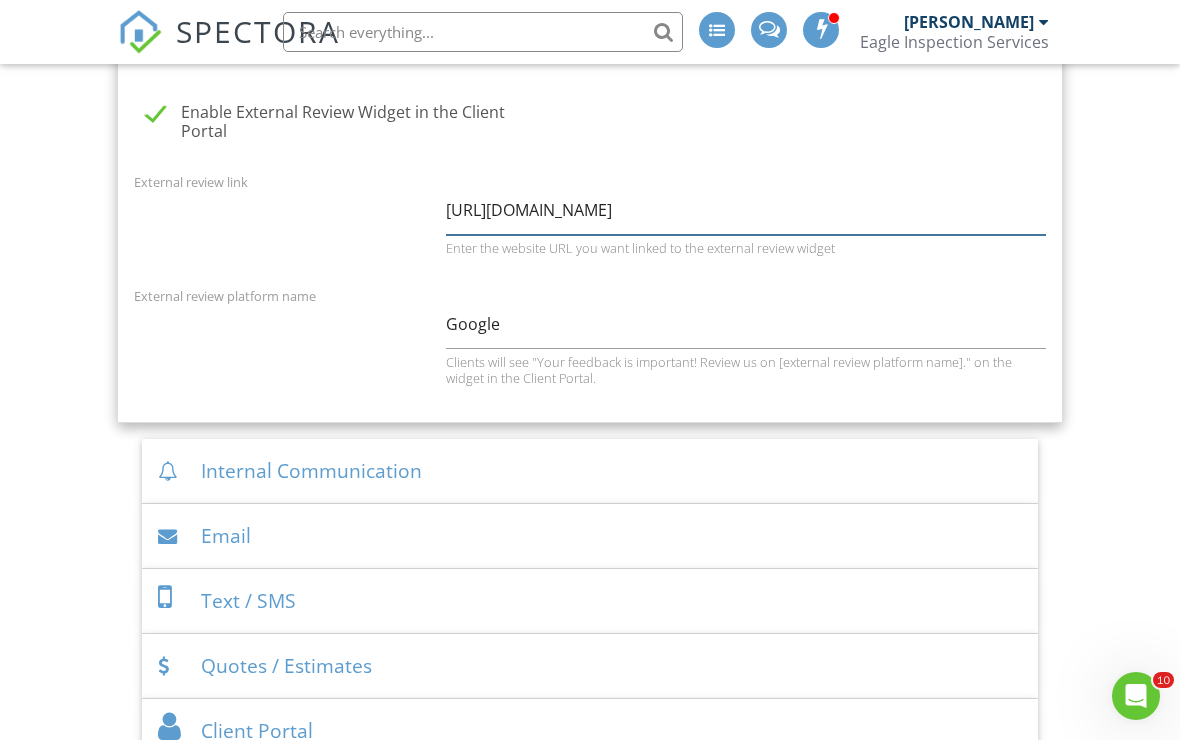 click on "https://eagleinspectionservices.com/" at bounding box center [746, 210] 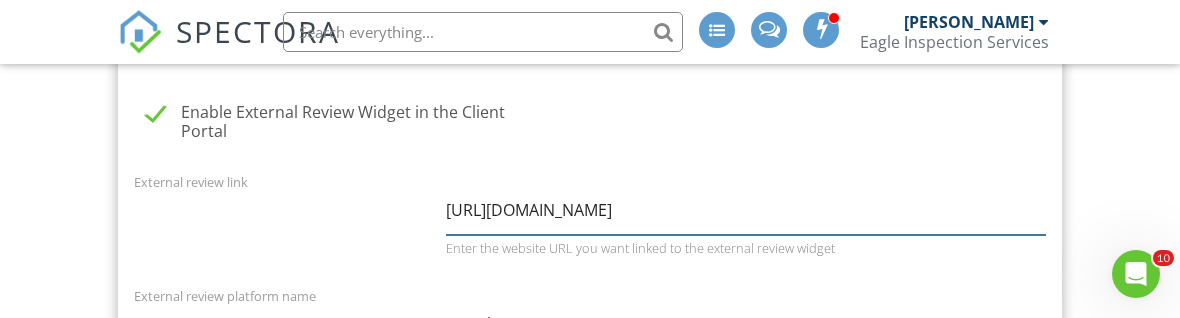 click on "https://eagleinspectionservices.com/" at bounding box center (746, 210) 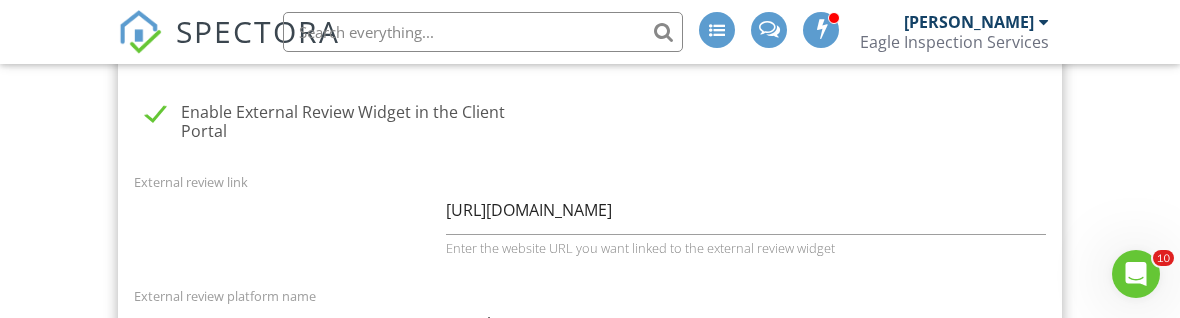 click on "Enable External Review Widget in the Client Portal
External review link
https://eagleinspectionservices.com/
Enter the website URL you want linked to the external review widget
External review platform name
Google
Clients will see "Your feedback is important! Review us on [external review platform name]." on the widget in the Client Portal." at bounding box center [590, -288] 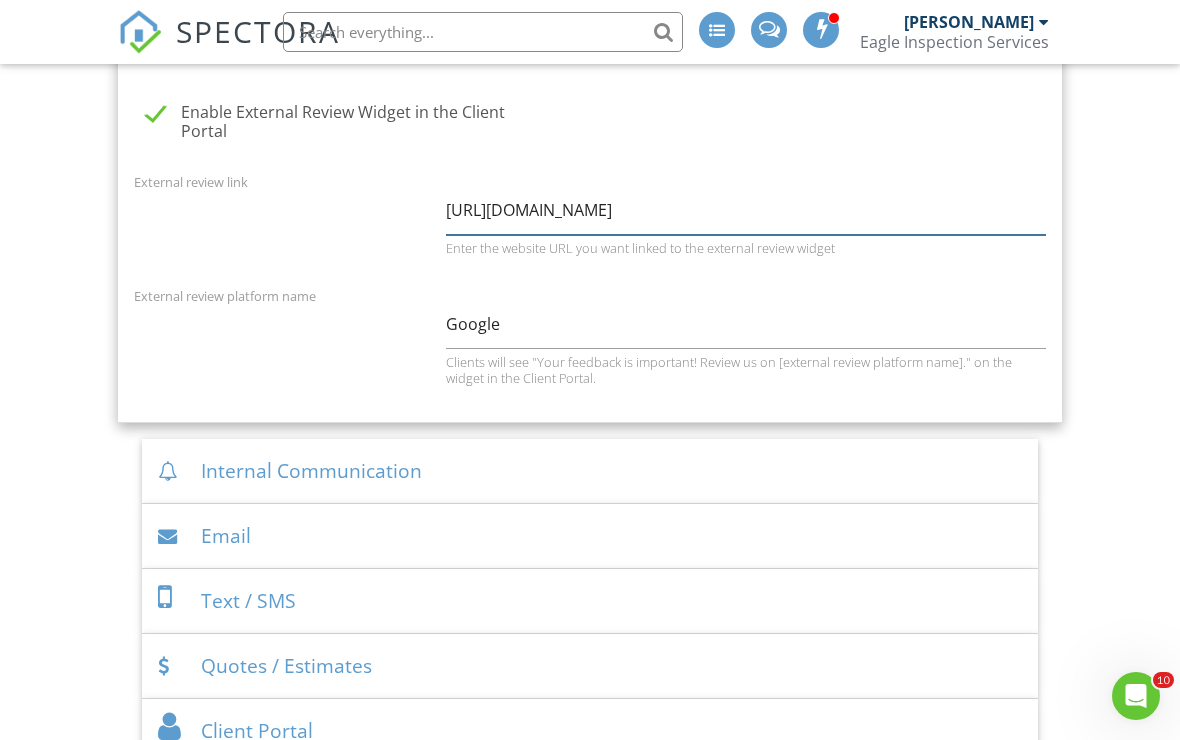 click on "https://eagleinspectionservices.com/" at bounding box center (746, 210) 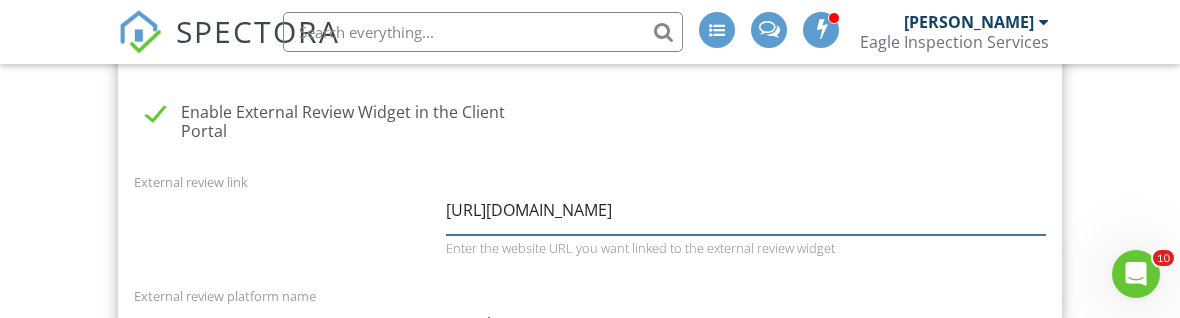 click on "https://eagleinspectionservices.com/" at bounding box center [746, 210] 